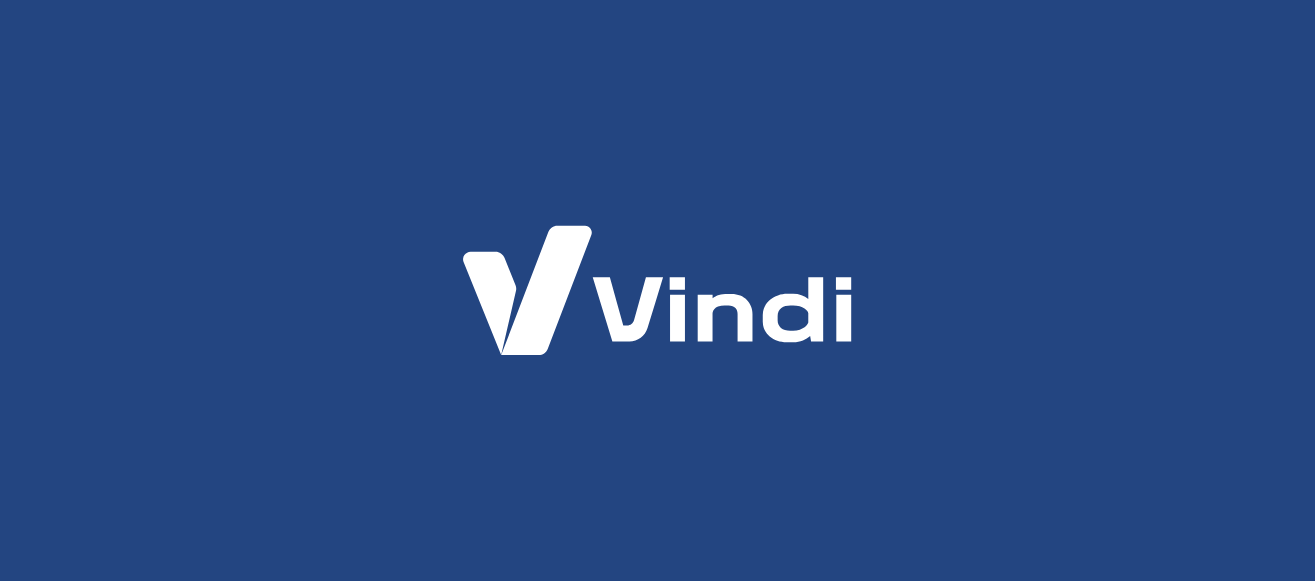scroll, scrollTop: 0, scrollLeft: 0, axis: both 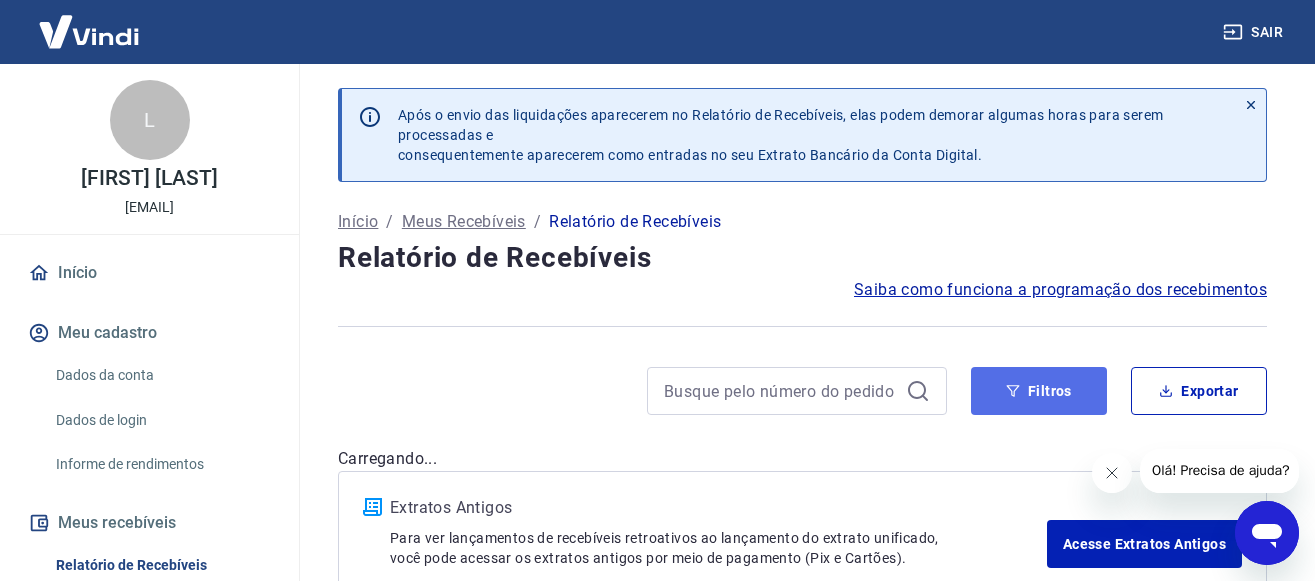 click on "Filtros" at bounding box center (1039, 391) 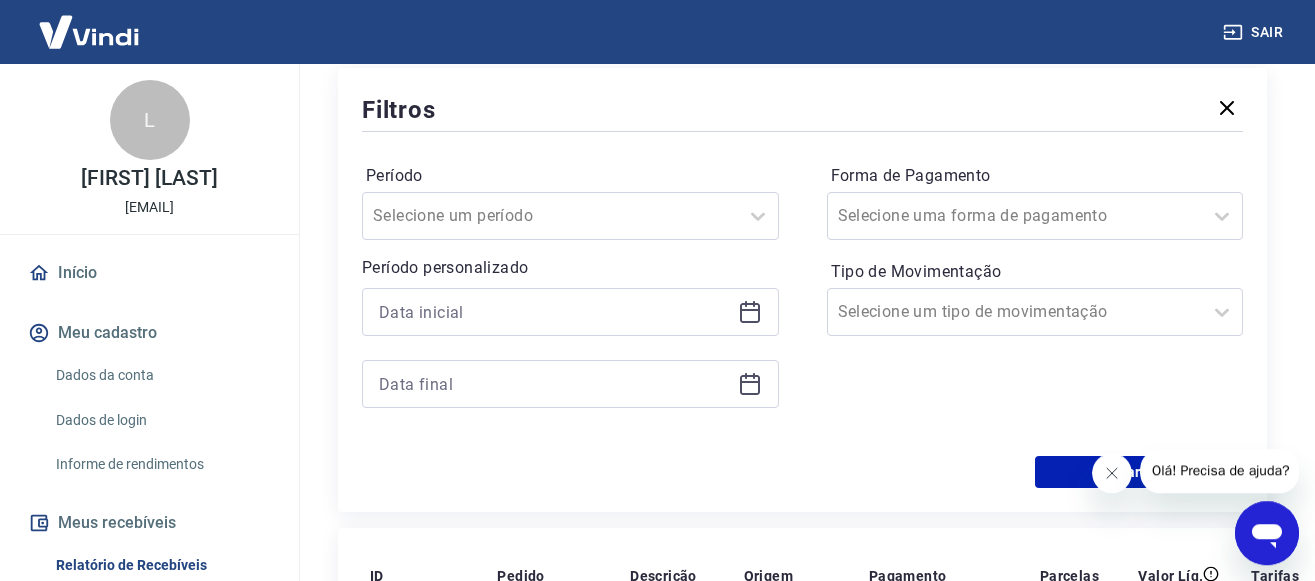 scroll, scrollTop: 408, scrollLeft: 0, axis: vertical 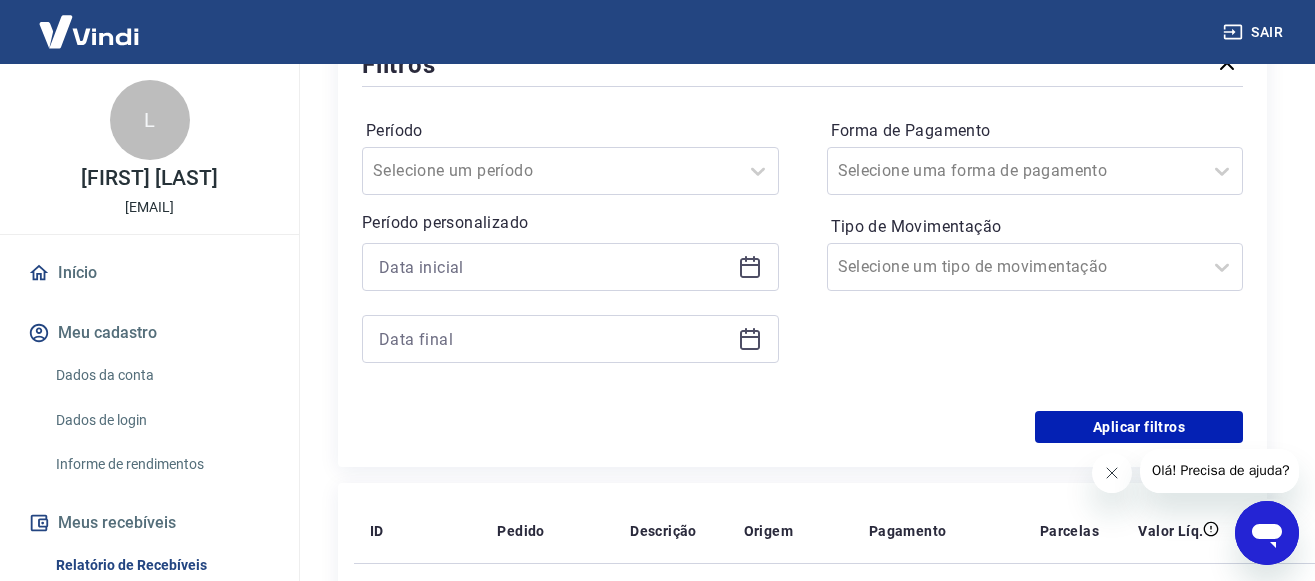 click 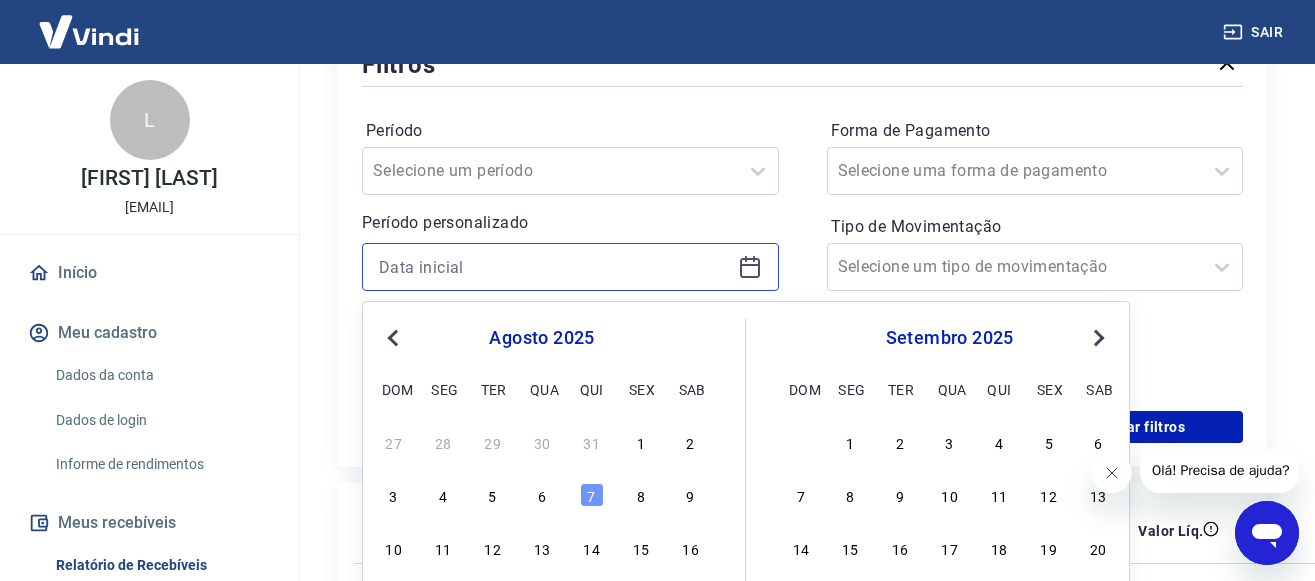 scroll, scrollTop: 510, scrollLeft: 0, axis: vertical 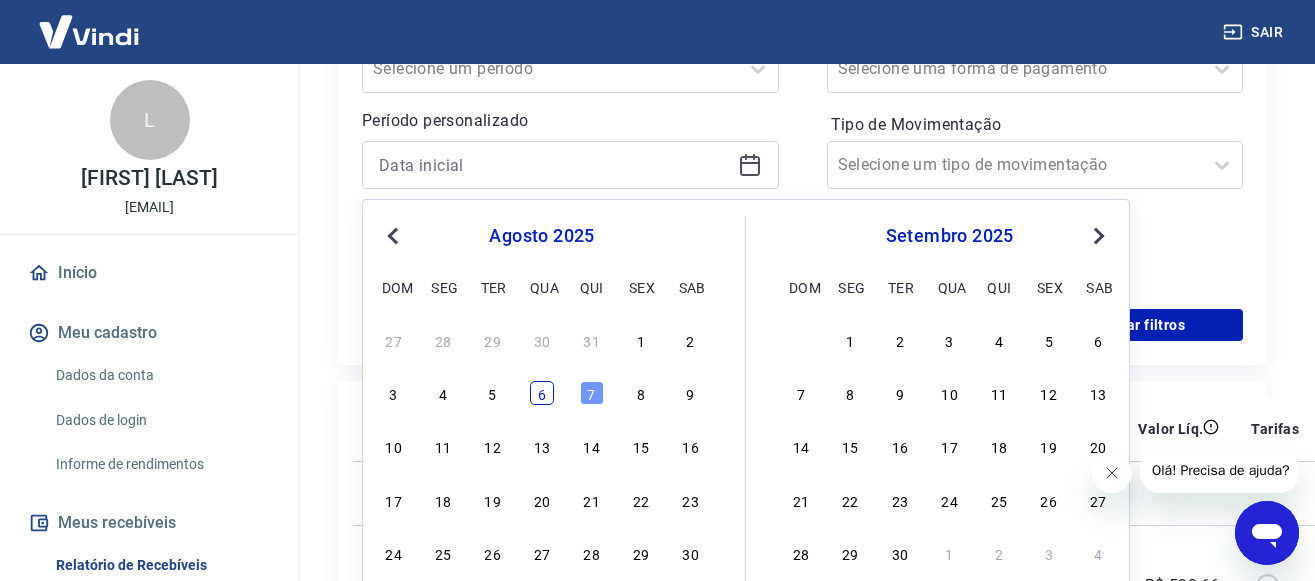 click on "6" at bounding box center (542, 393) 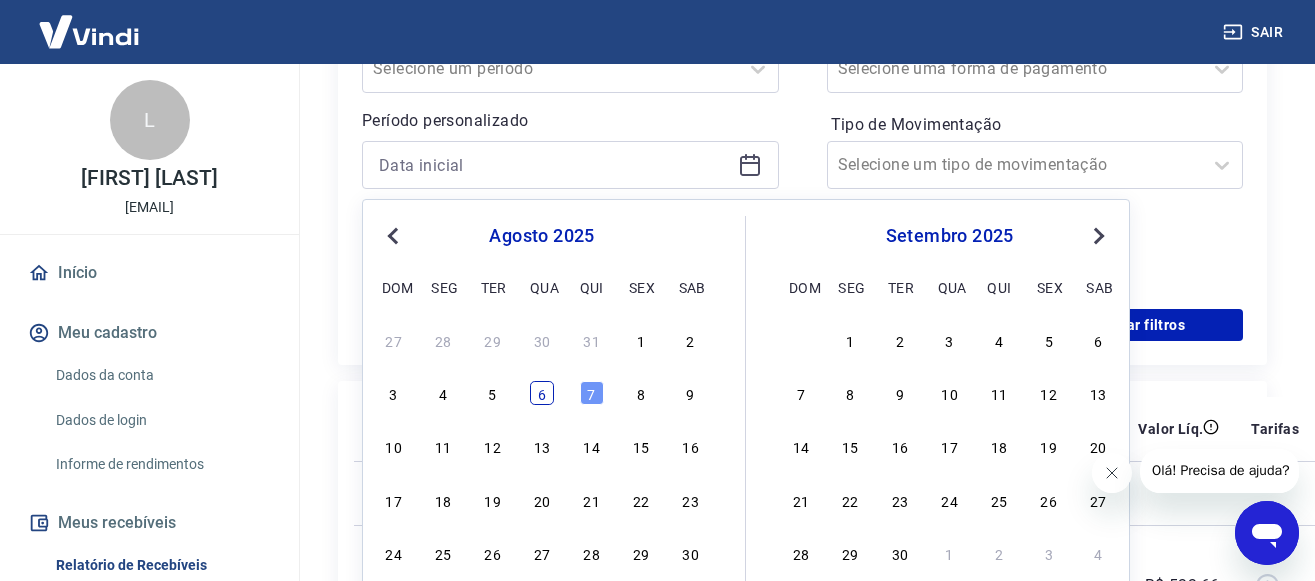 type on "06/08/2025" 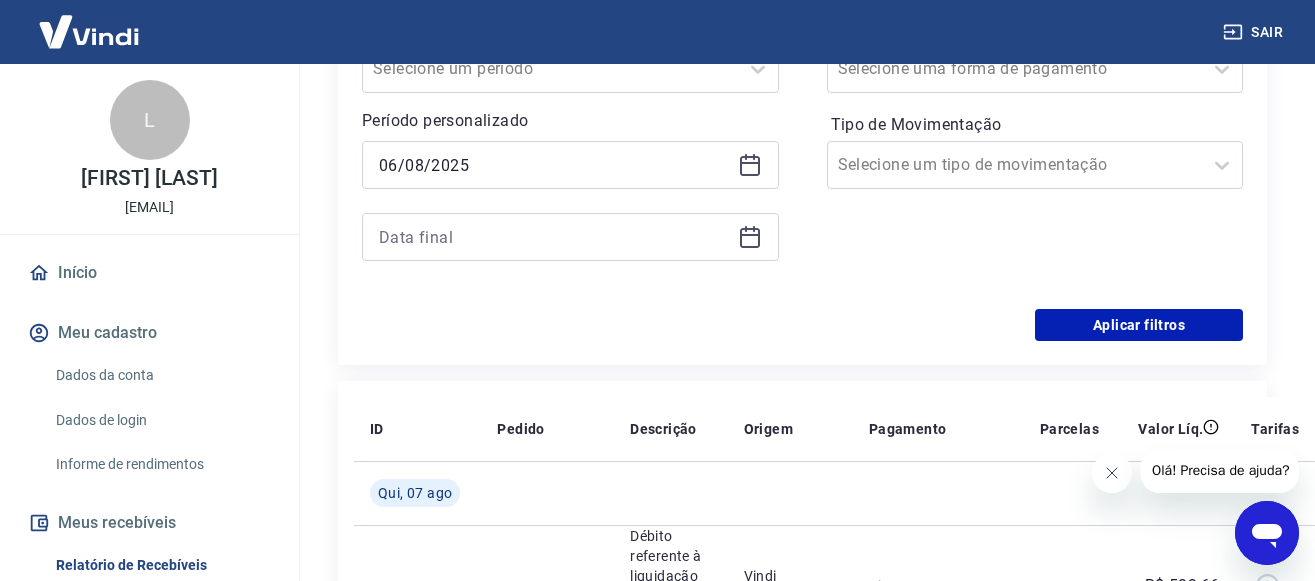 click 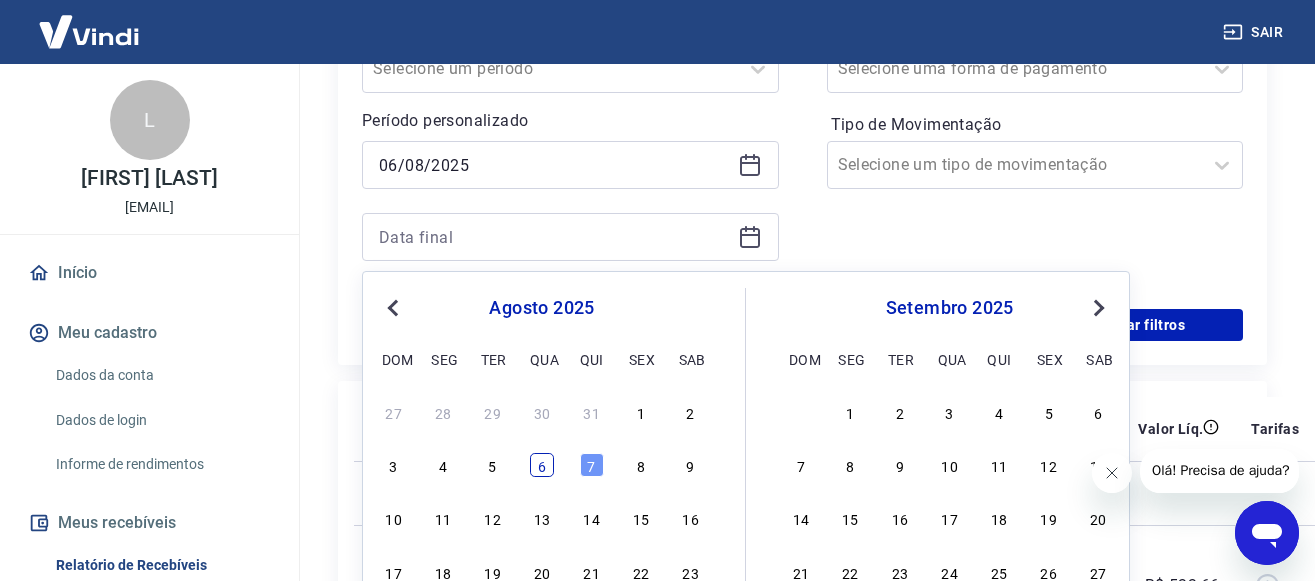 click on "6" at bounding box center (542, 465) 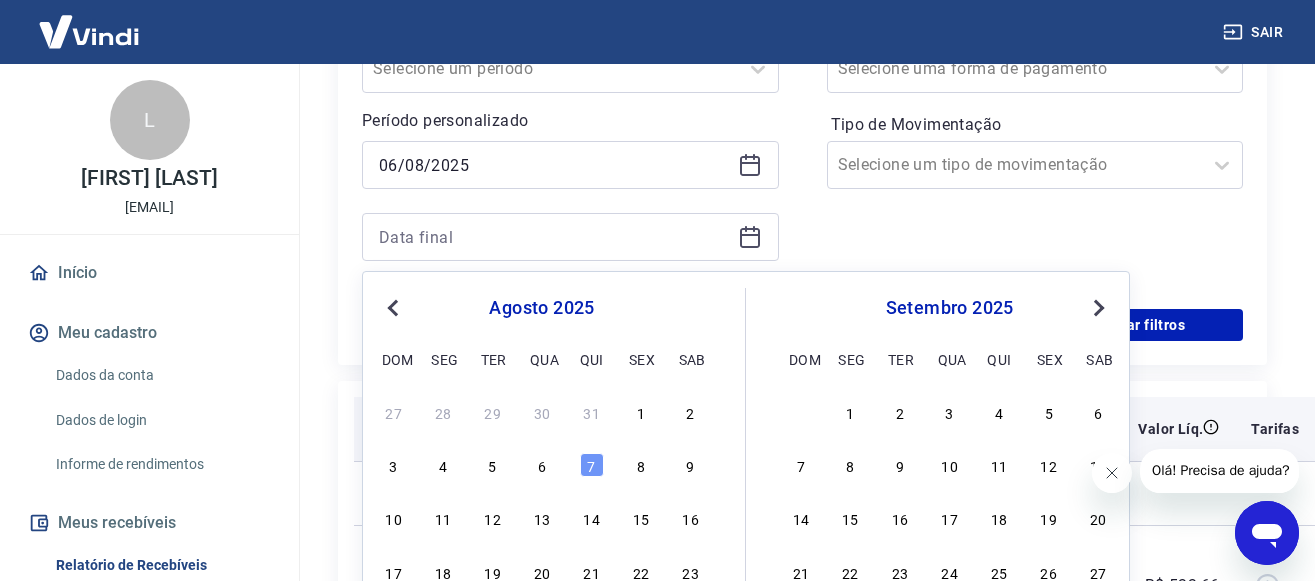 type on "06/08/2025" 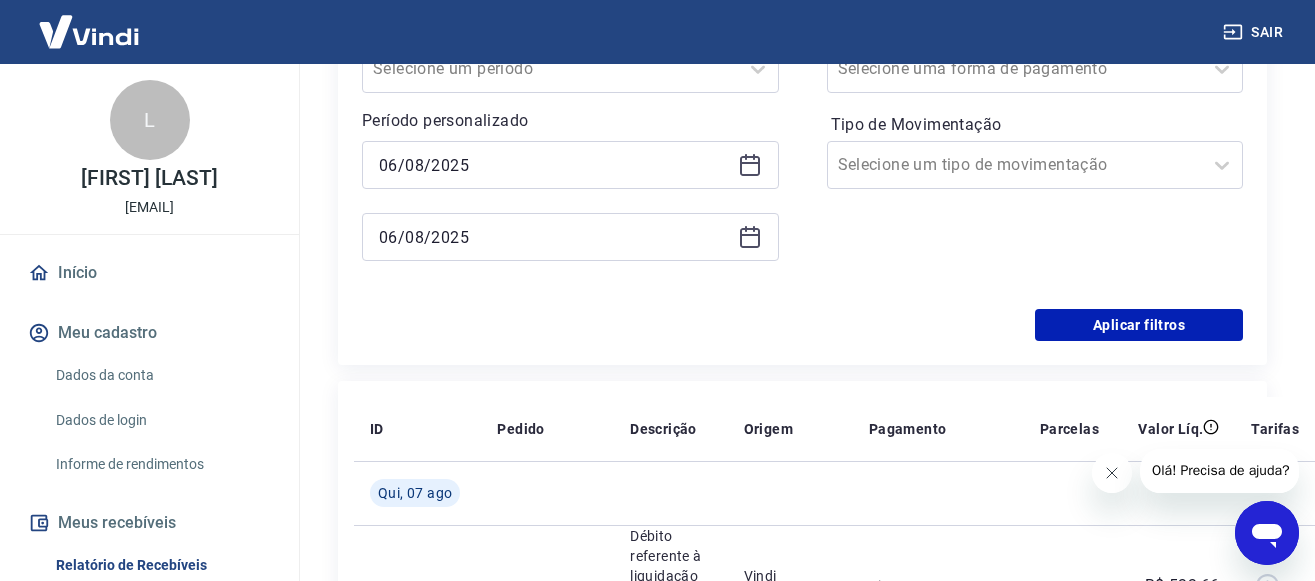 scroll, scrollTop: 408, scrollLeft: 0, axis: vertical 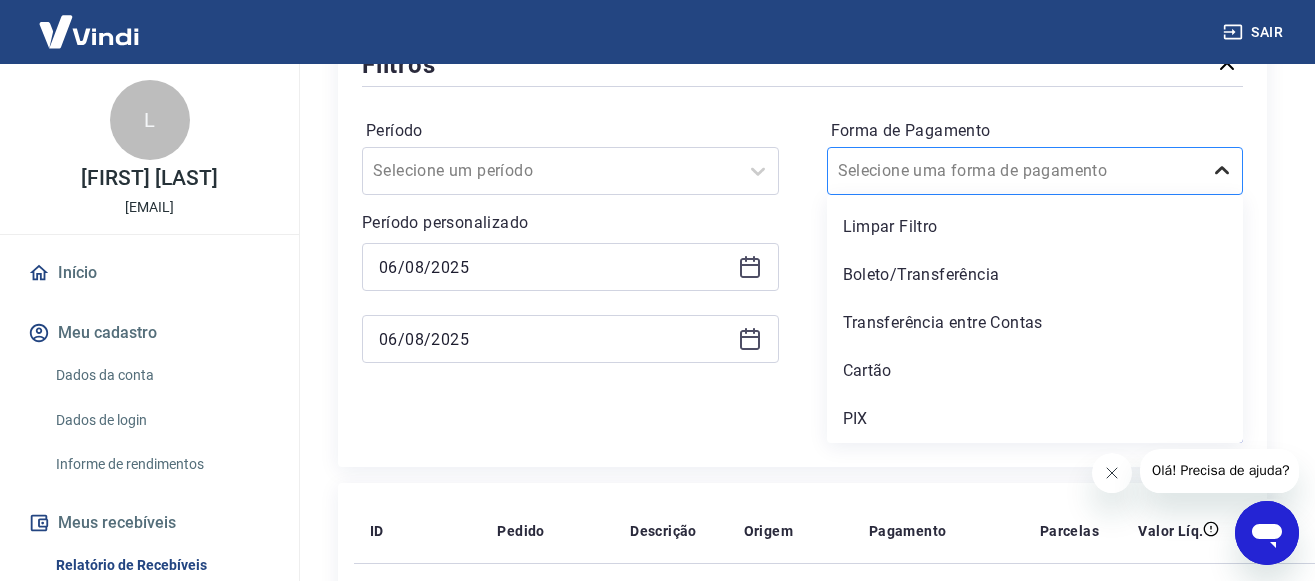 click 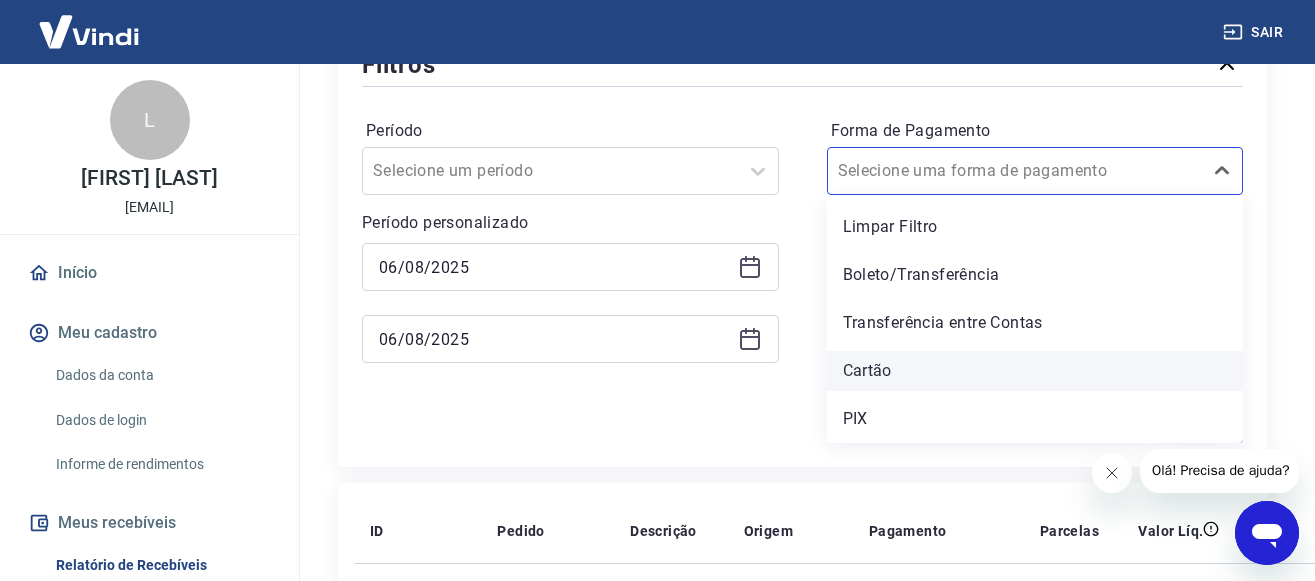 click on "Cartão" at bounding box center (1035, 371) 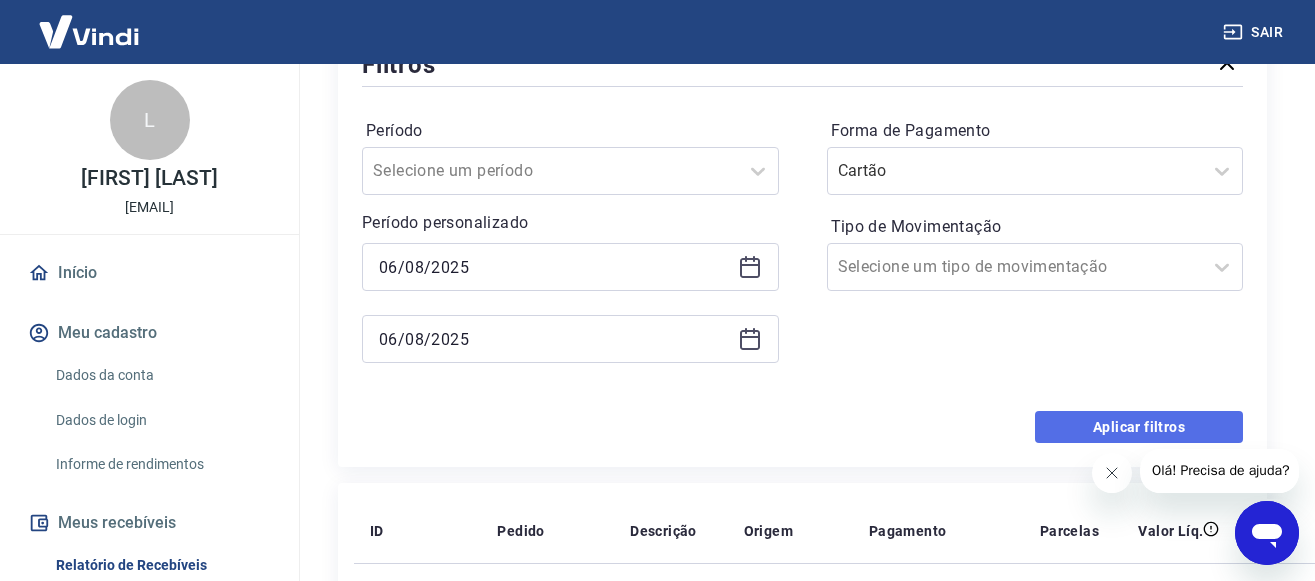 click on "Aplicar filtros" at bounding box center (1139, 427) 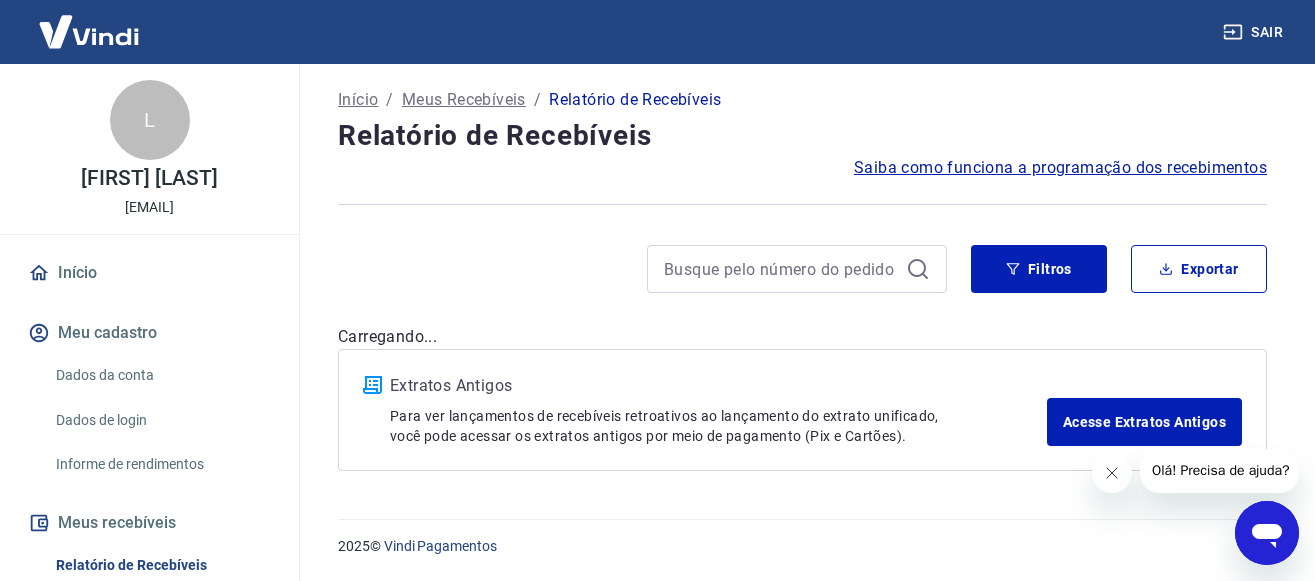 scroll, scrollTop: 122, scrollLeft: 0, axis: vertical 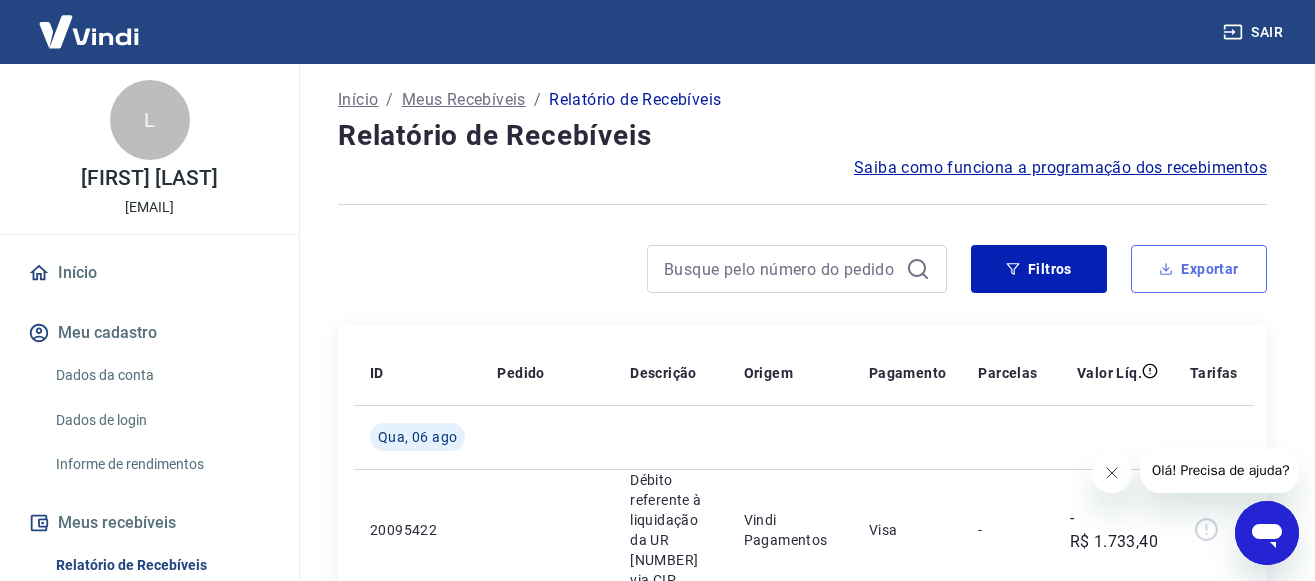 click on "Exportar" at bounding box center [1199, 269] 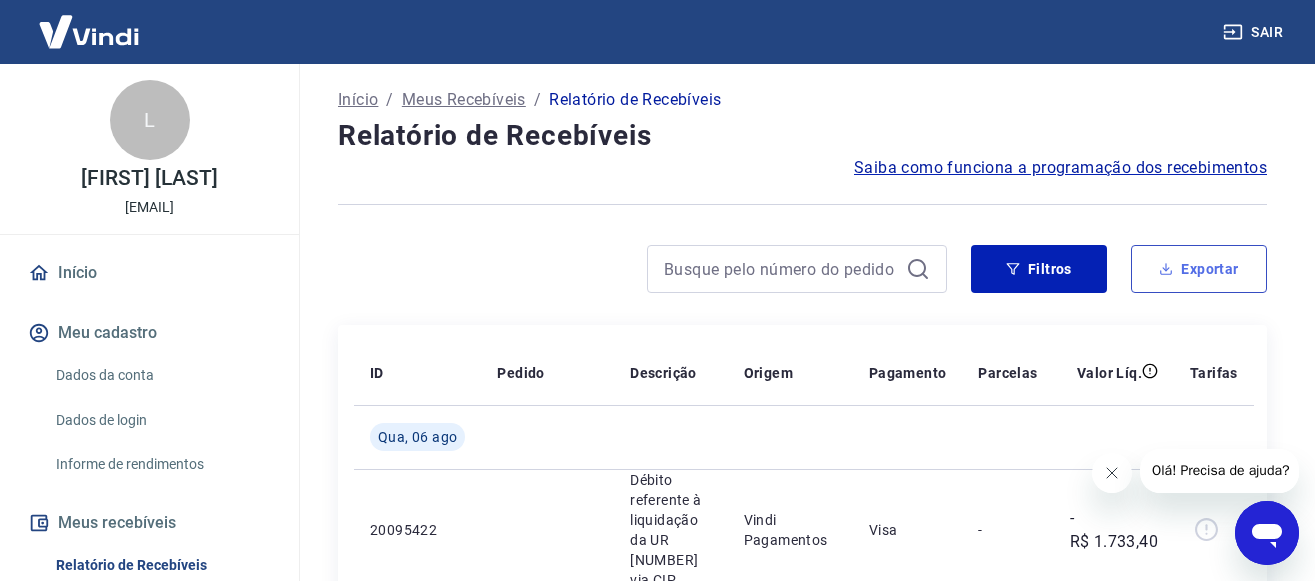 type on "06/08/2025" 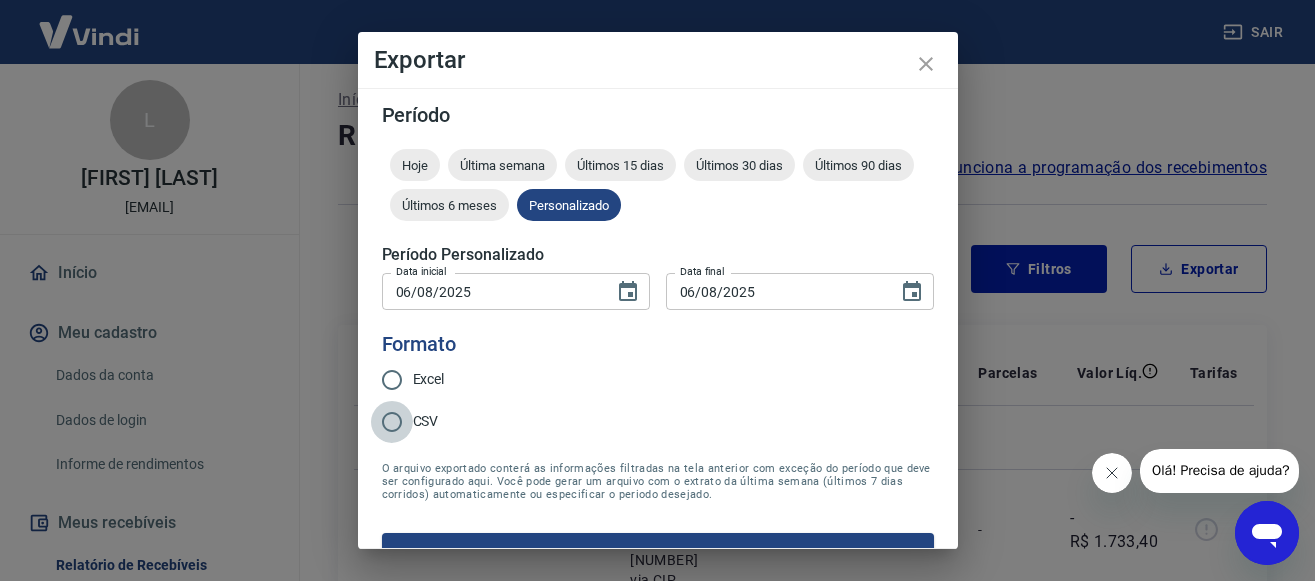 click on "CSV" at bounding box center [392, 422] 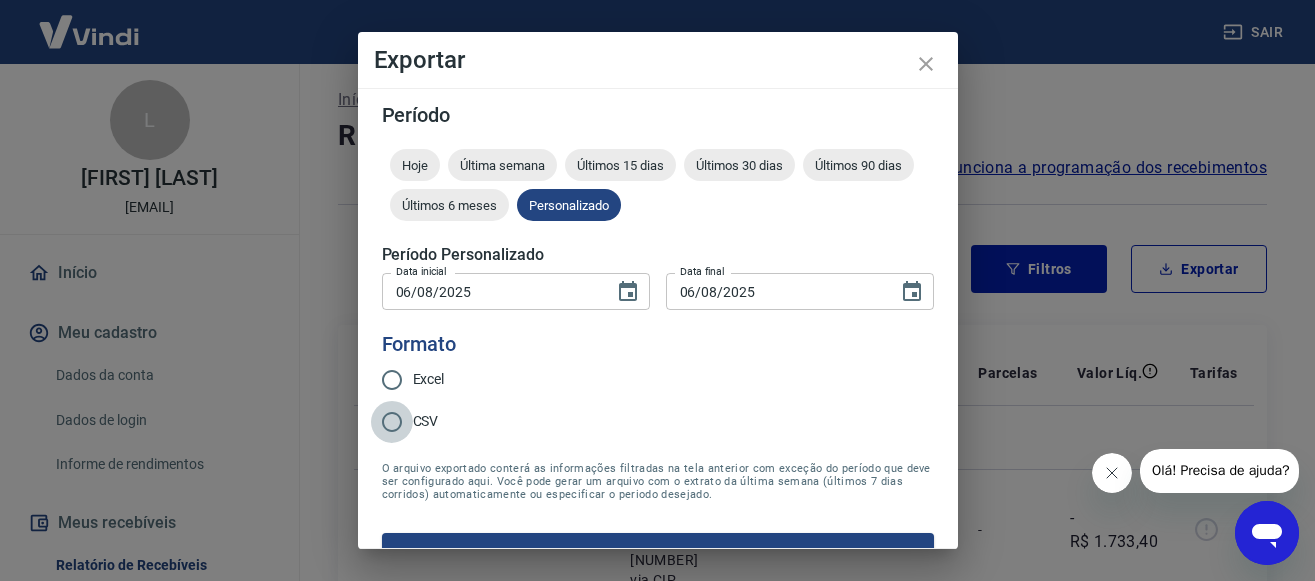 radio on "true" 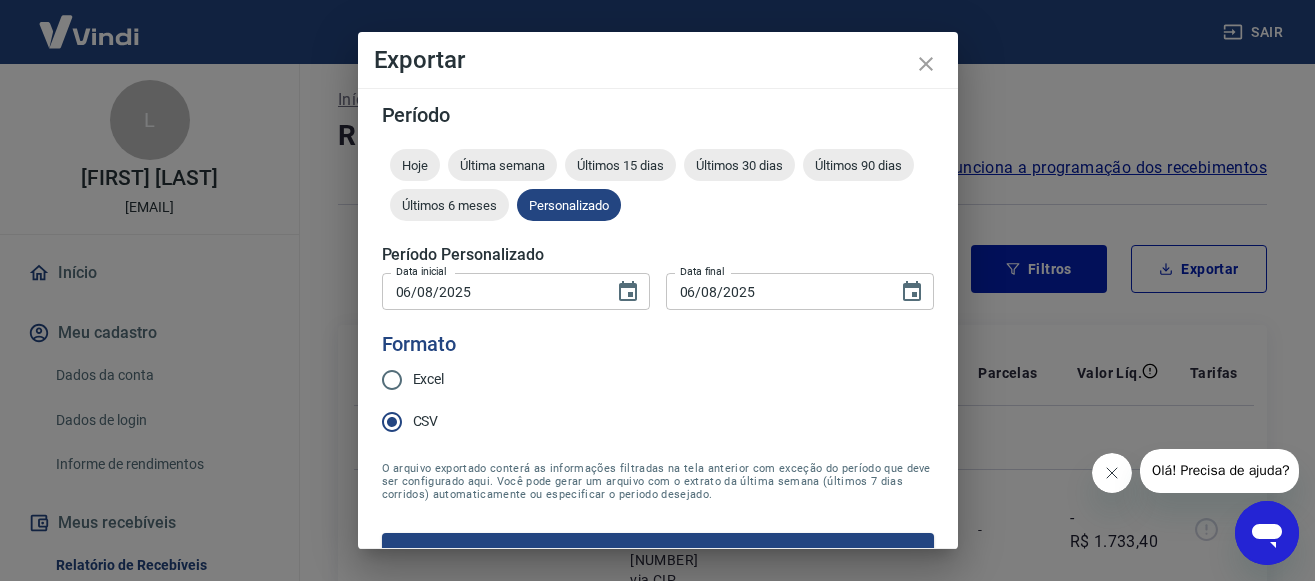 scroll, scrollTop: 43, scrollLeft: 0, axis: vertical 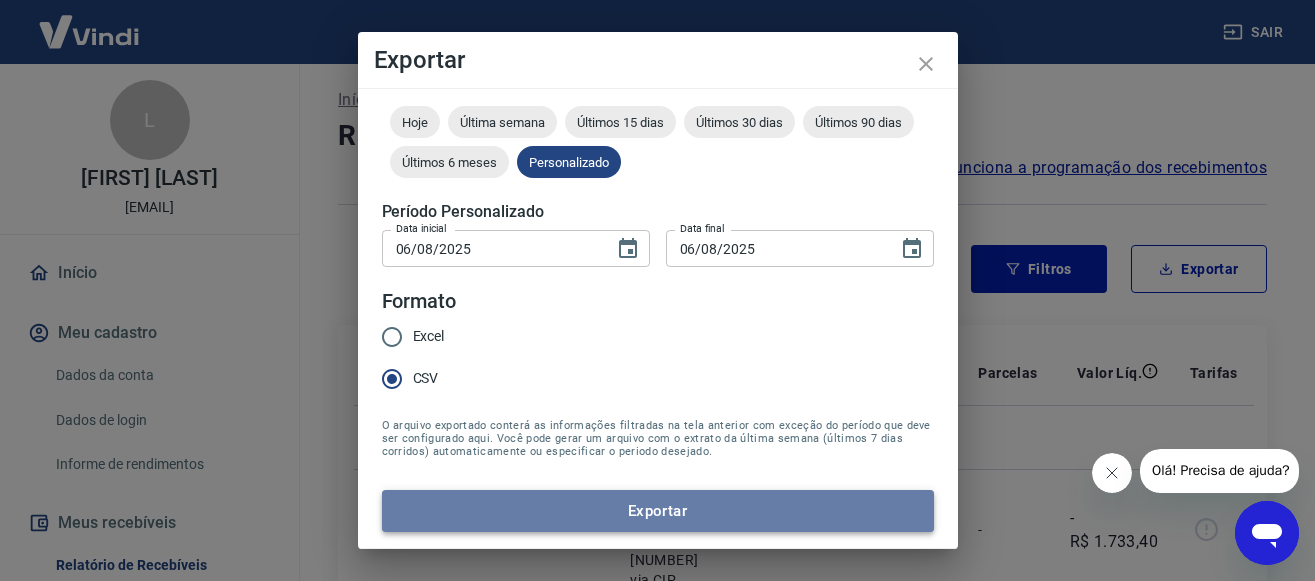 click on "Exportar" at bounding box center [658, 511] 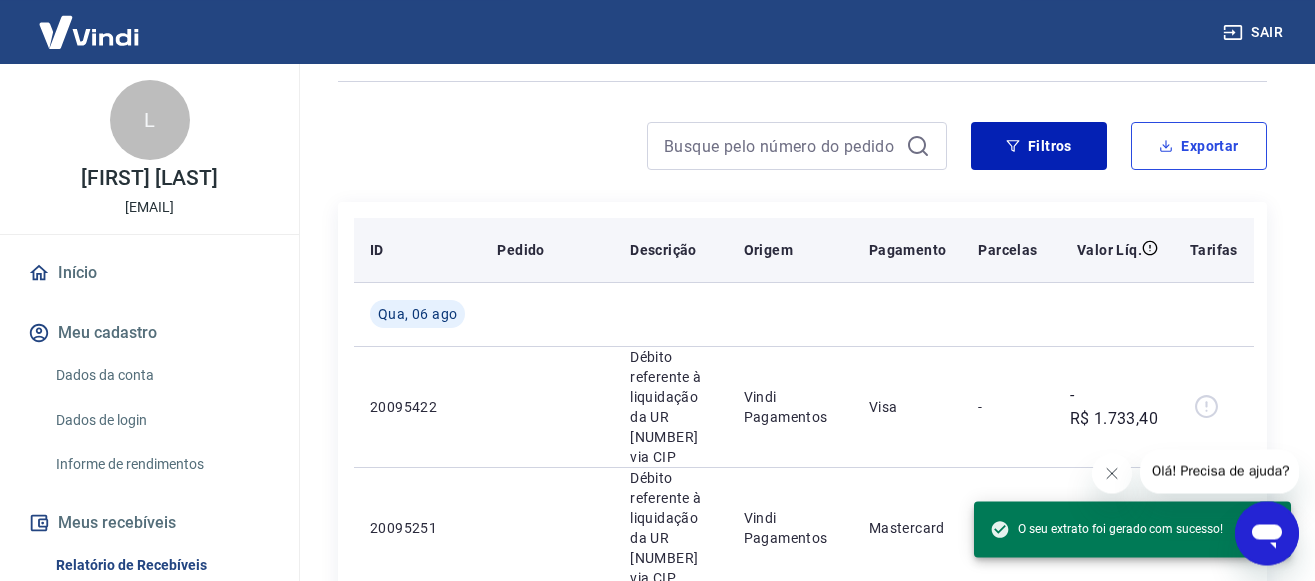scroll, scrollTop: 326, scrollLeft: 0, axis: vertical 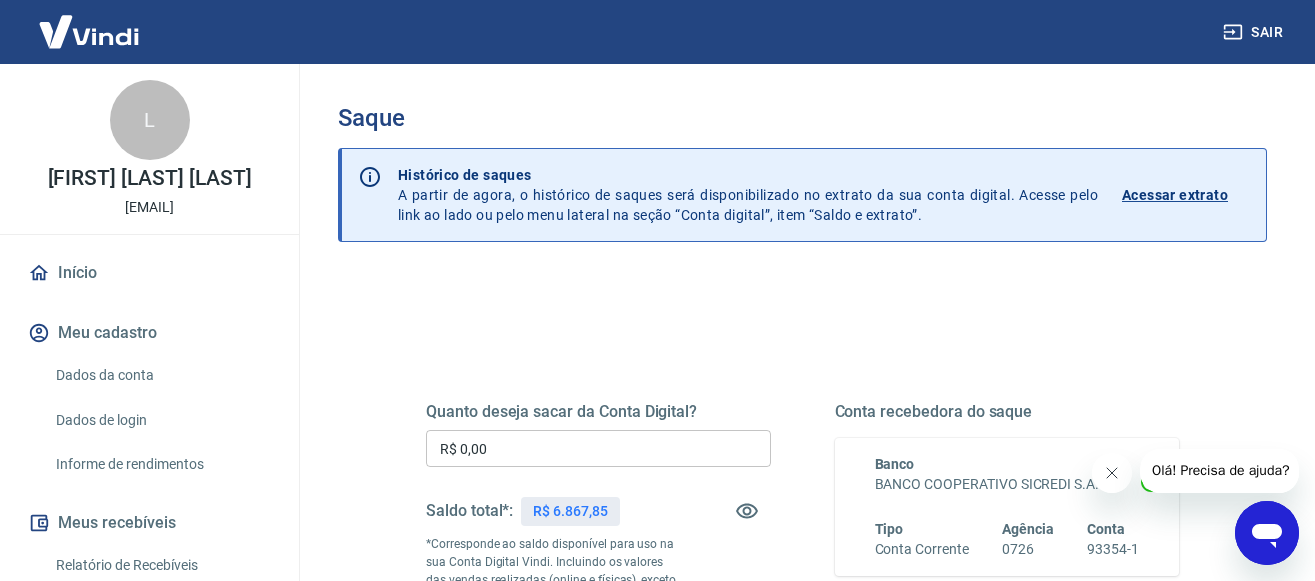 click on "Acessar extrato" at bounding box center [1175, 195] 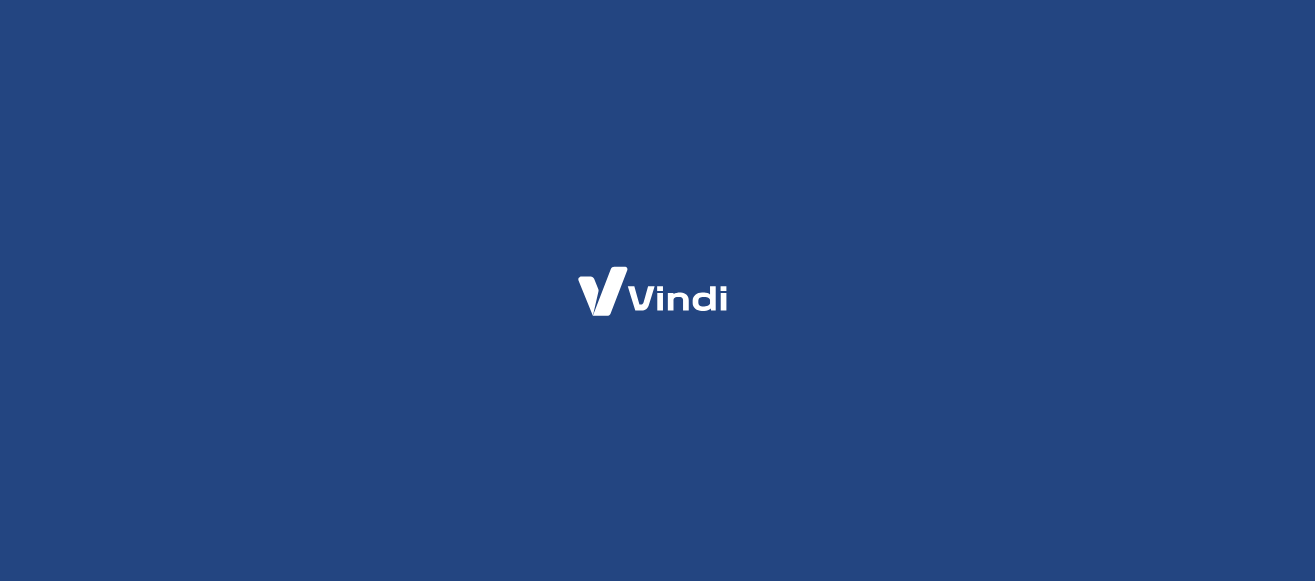 scroll, scrollTop: 0, scrollLeft: 0, axis: both 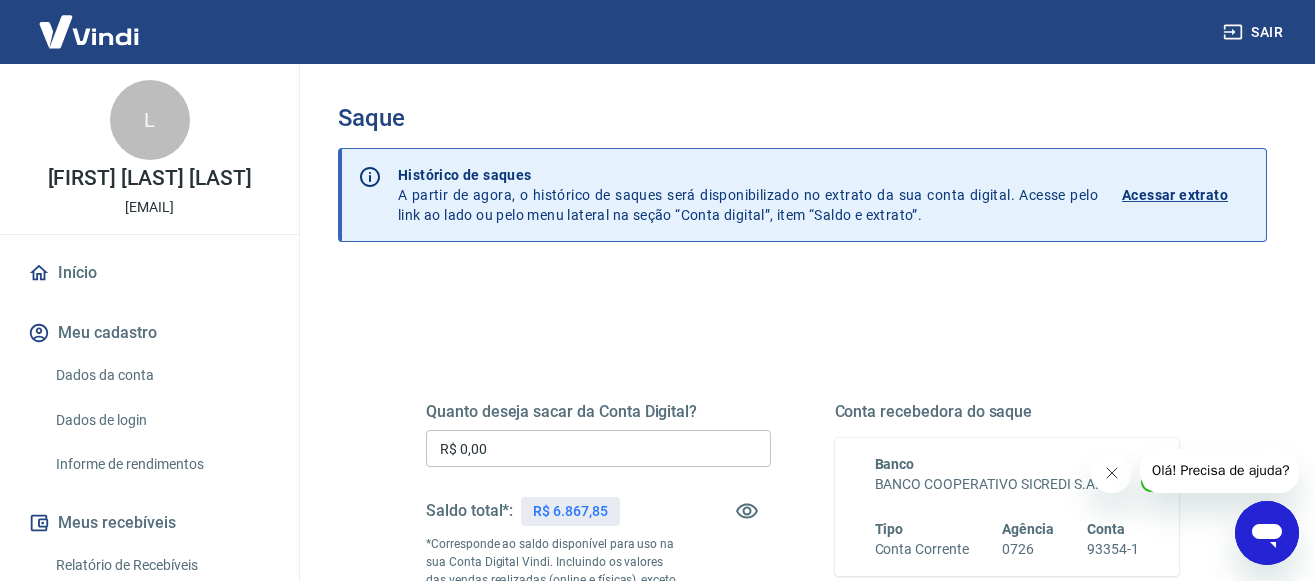 click on "R$ 0,00" at bounding box center [598, 448] 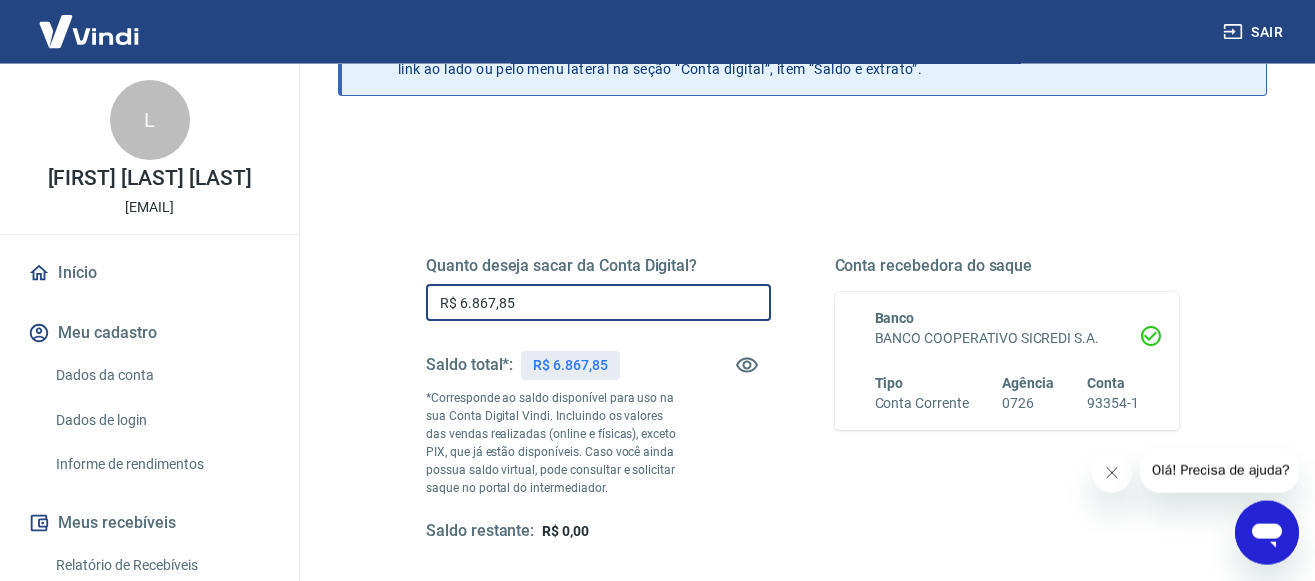 scroll, scrollTop: 204, scrollLeft: 0, axis: vertical 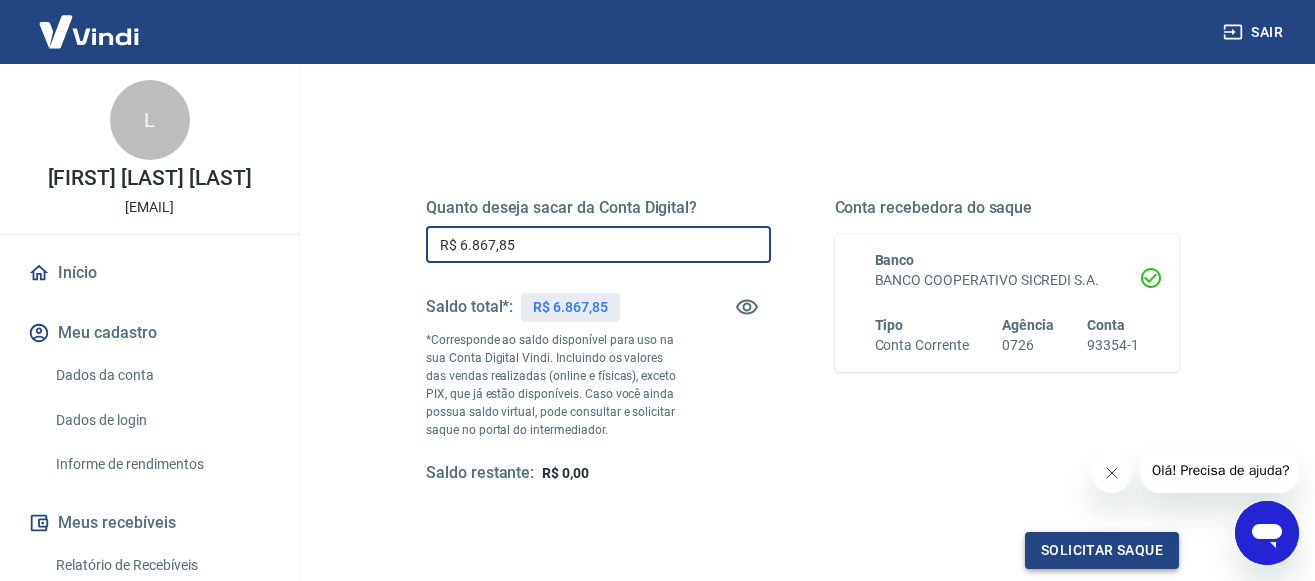 type on "R$ 6.867,85" 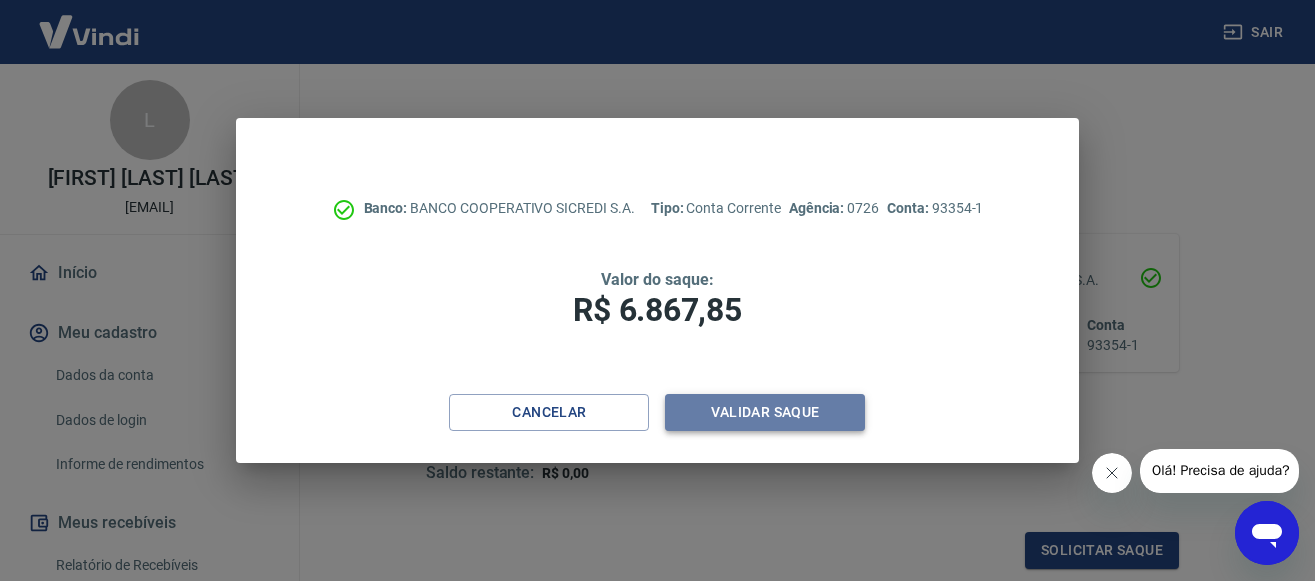 click on "Validar saque" at bounding box center (765, 412) 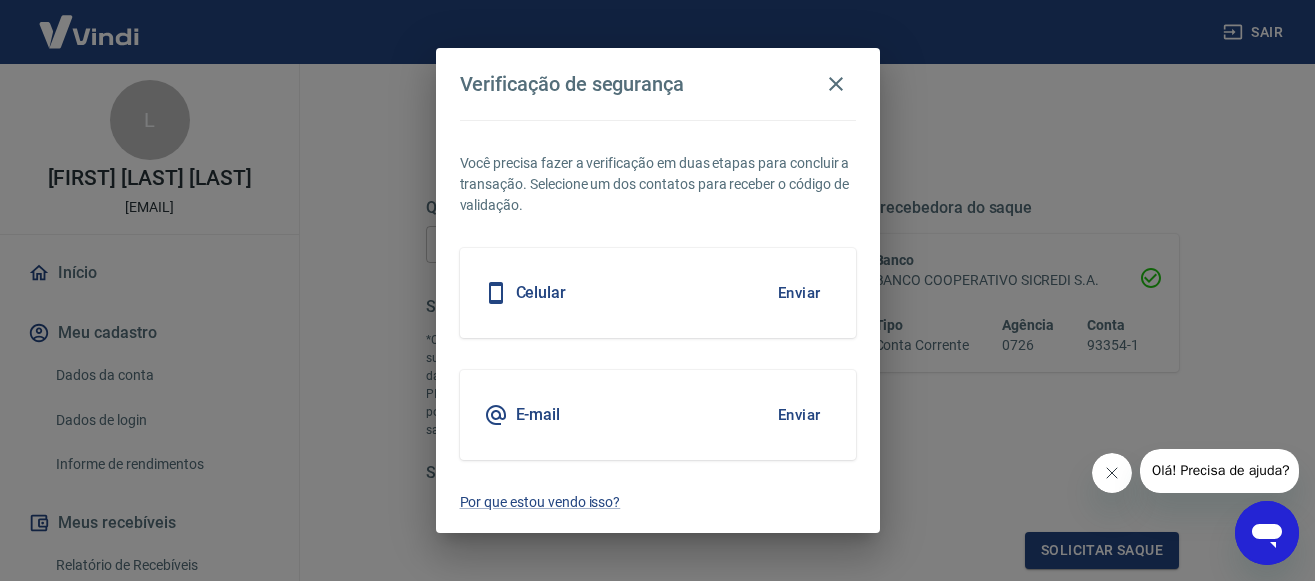 click on "Celular Enviar" at bounding box center [658, 293] 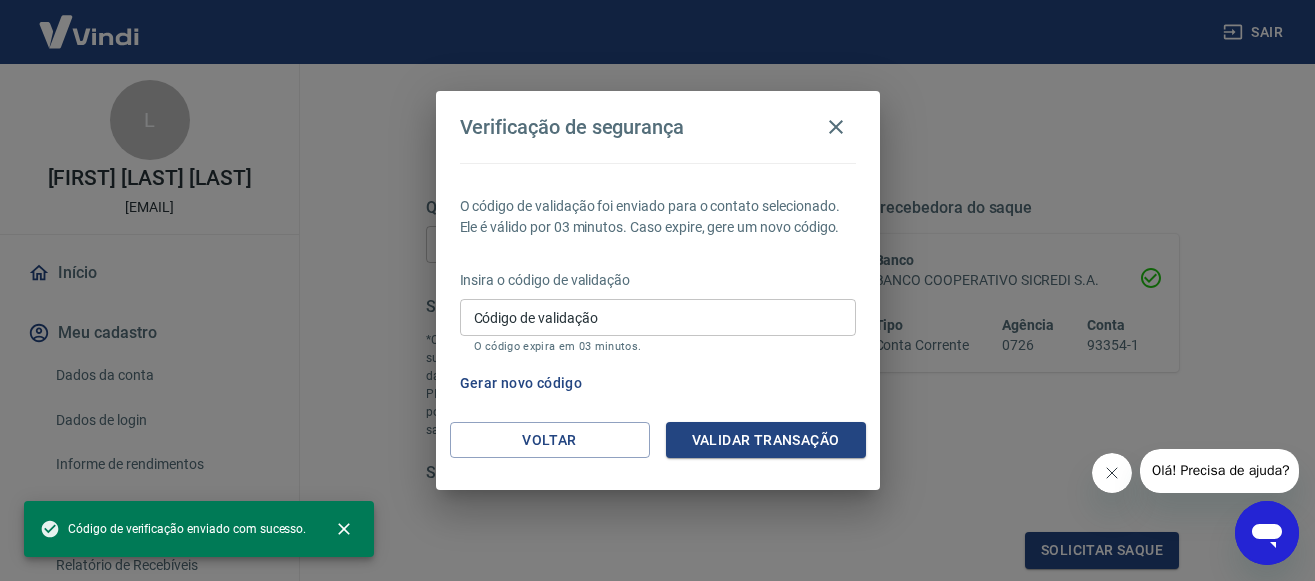 click on "Código de validação" at bounding box center (658, 317) 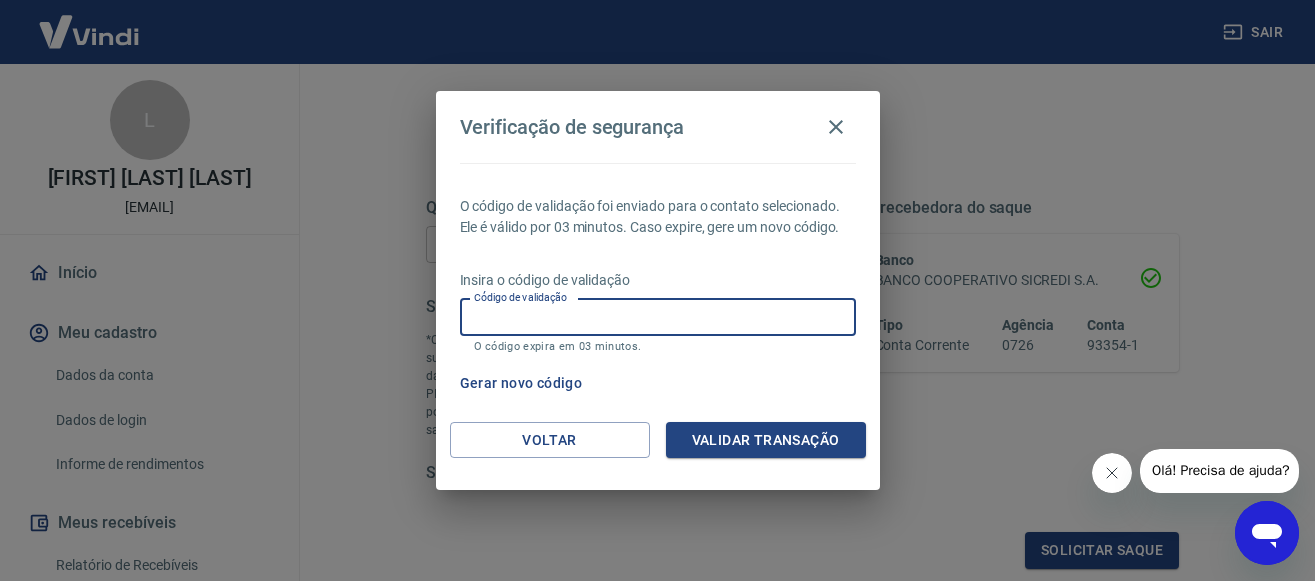 click on "Código de validação" at bounding box center [658, 317] 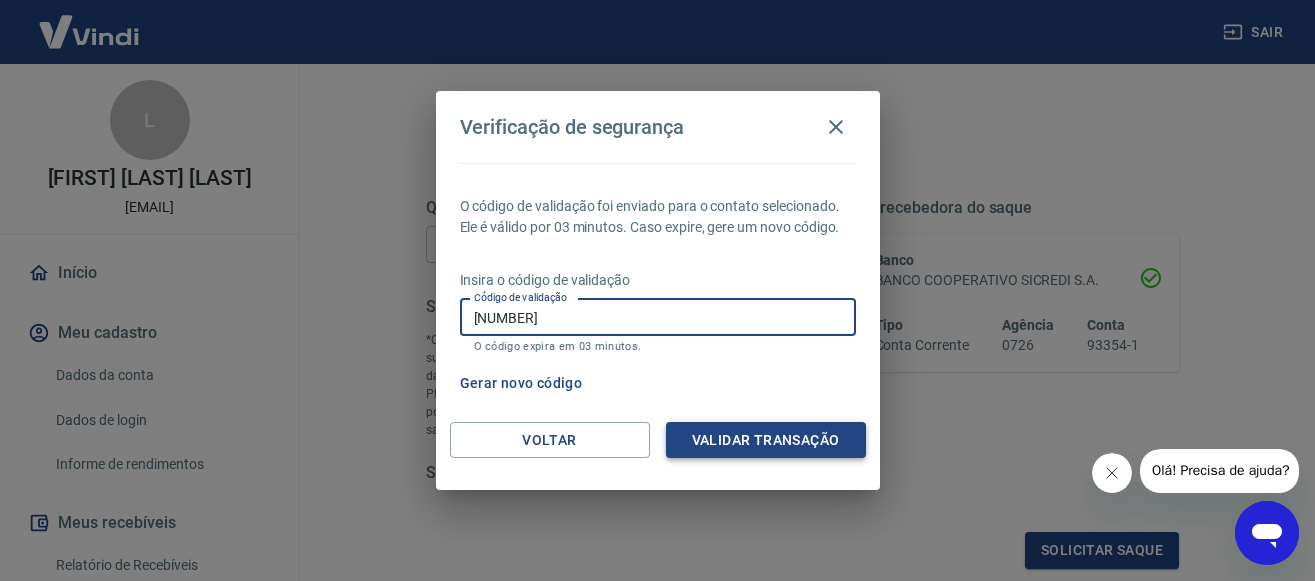 type on "450127" 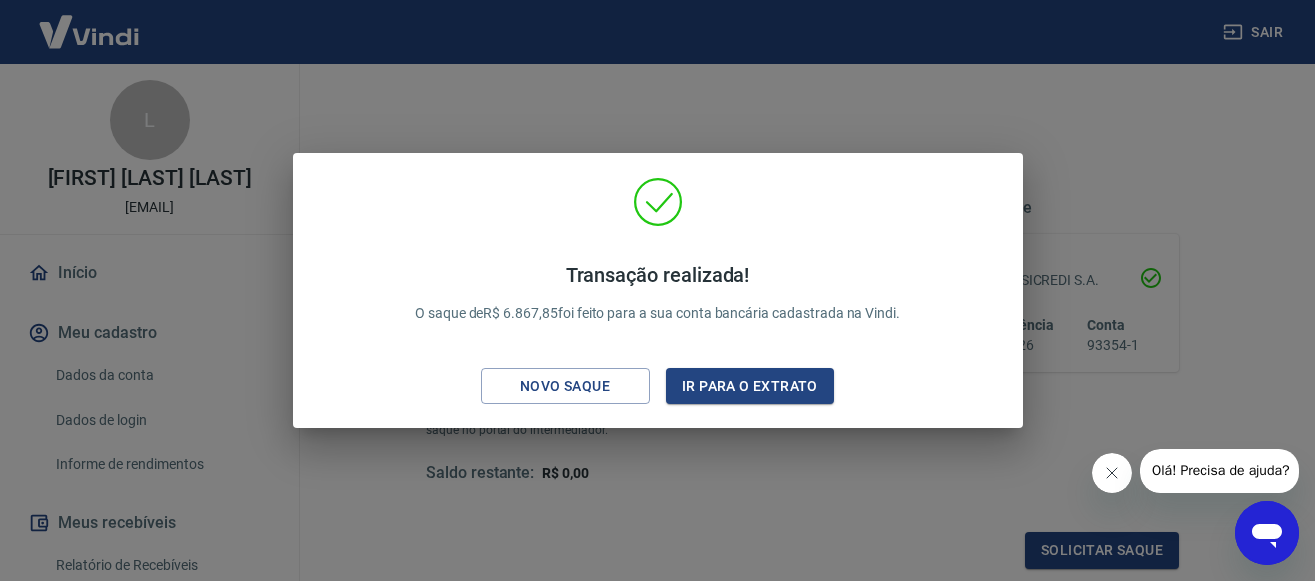 click on "Transação realizada! O saque de  R$ 6.867,85  foi feito para a sua conta bancária cadastrada na Vindi. Novo saque Ir para o extrato" at bounding box center (657, 290) 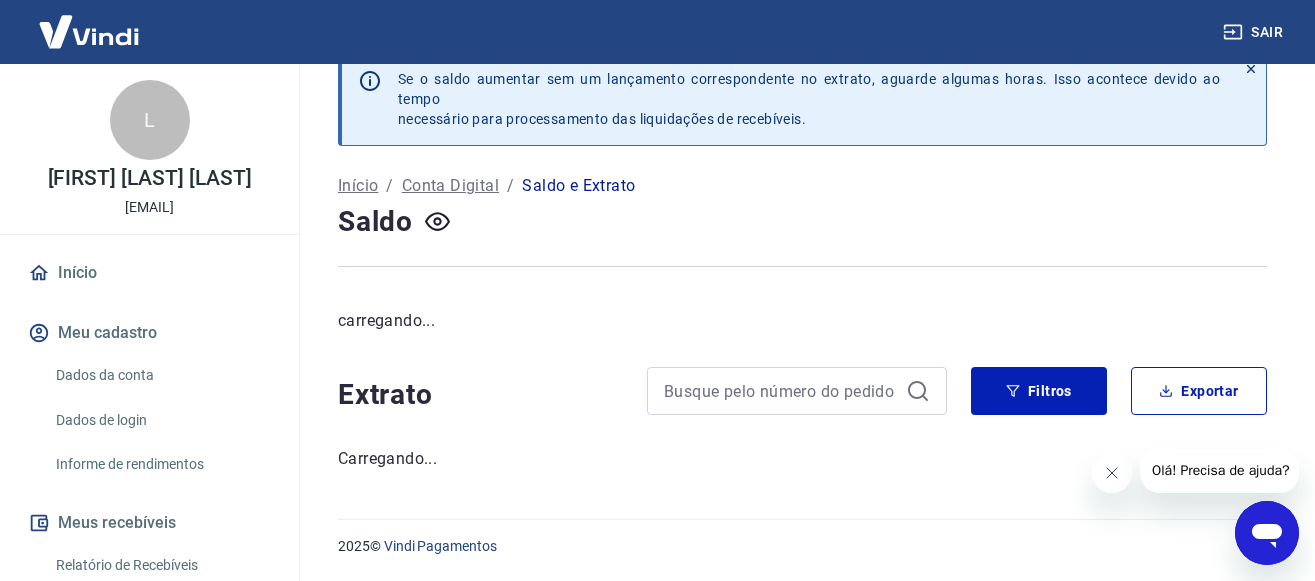 scroll, scrollTop: 0, scrollLeft: 0, axis: both 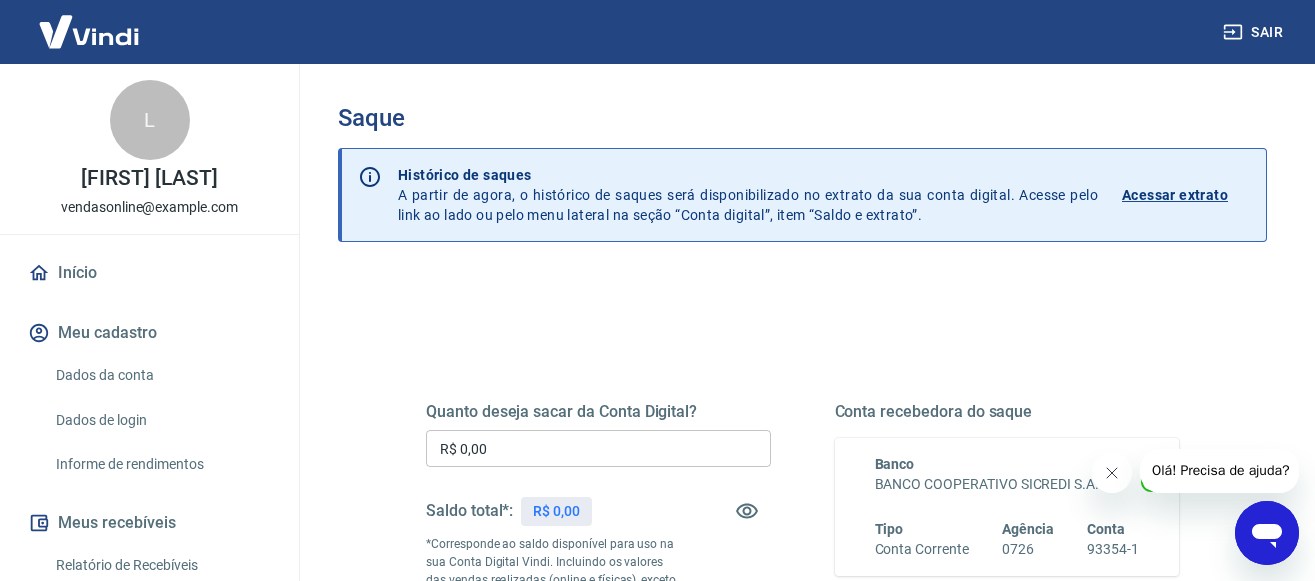 click on "Acessar extrato" at bounding box center [1175, 195] 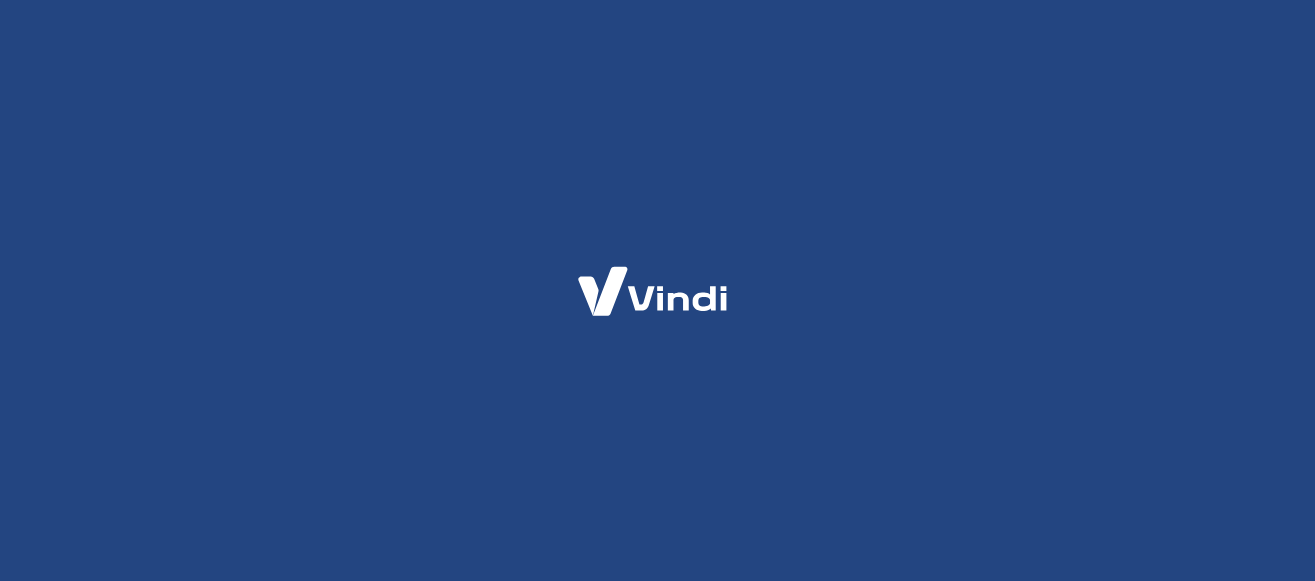 scroll, scrollTop: 0, scrollLeft: 0, axis: both 